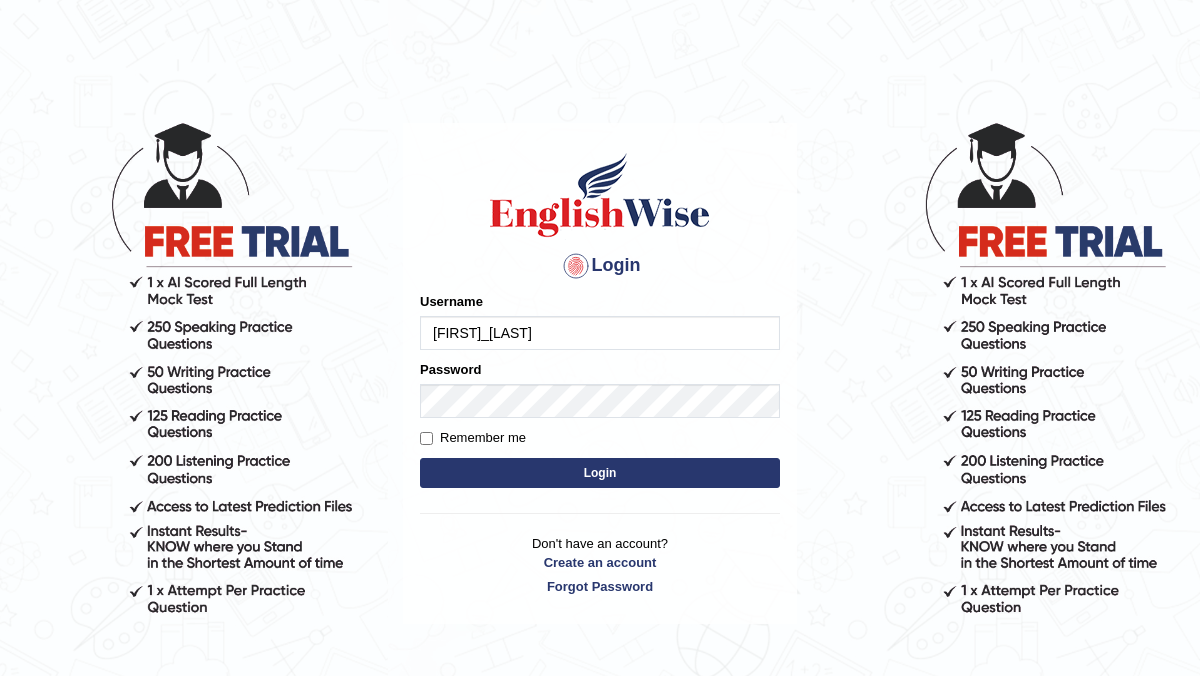 scroll, scrollTop: 0, scrollLeft: 0, axis: both 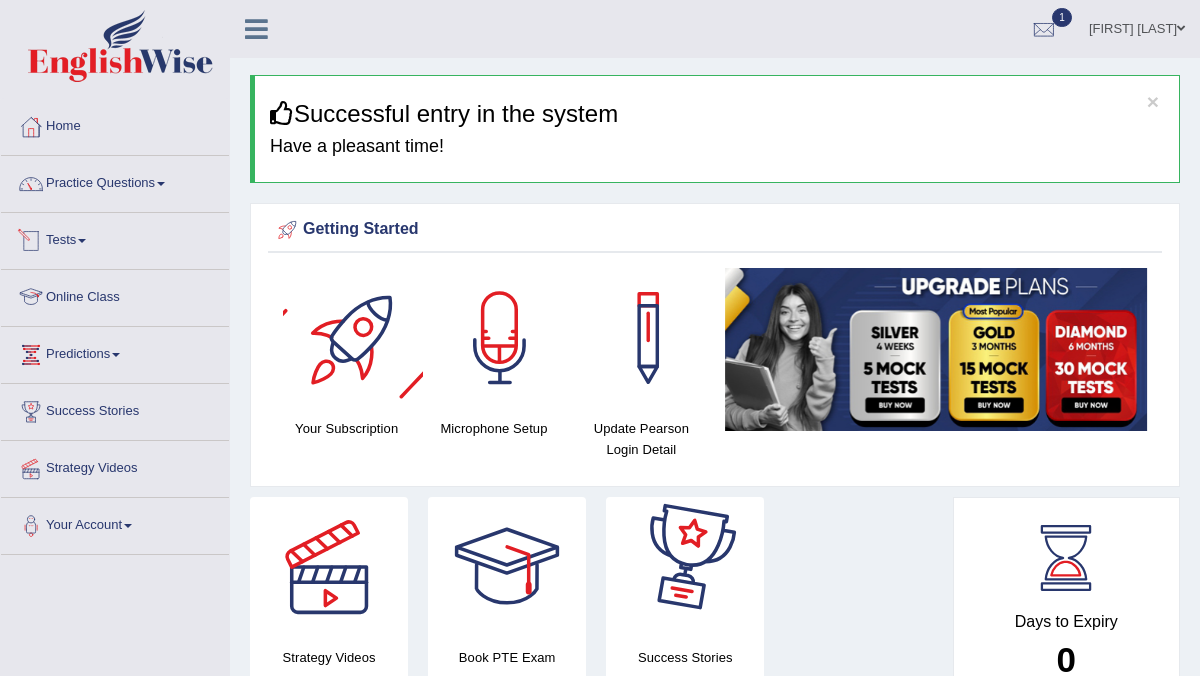 click on "Online Class" at bounding box center (115, 295) 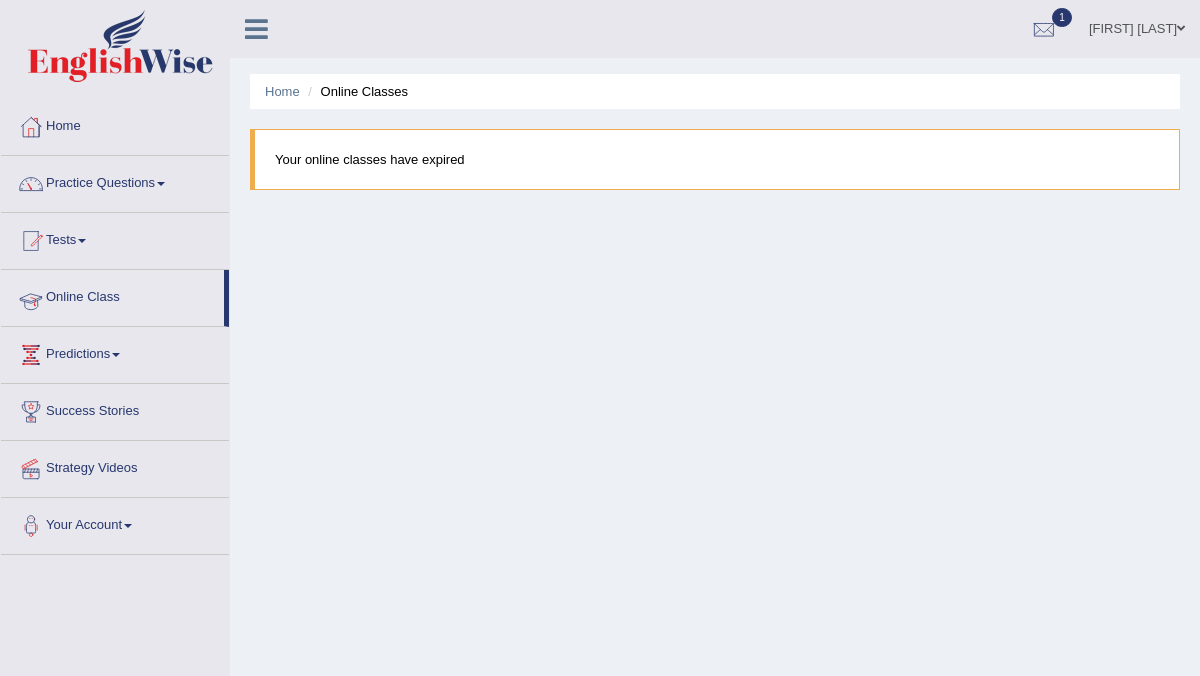 scroll, scrollTop: 0, scrollLeft: 0, axis: both 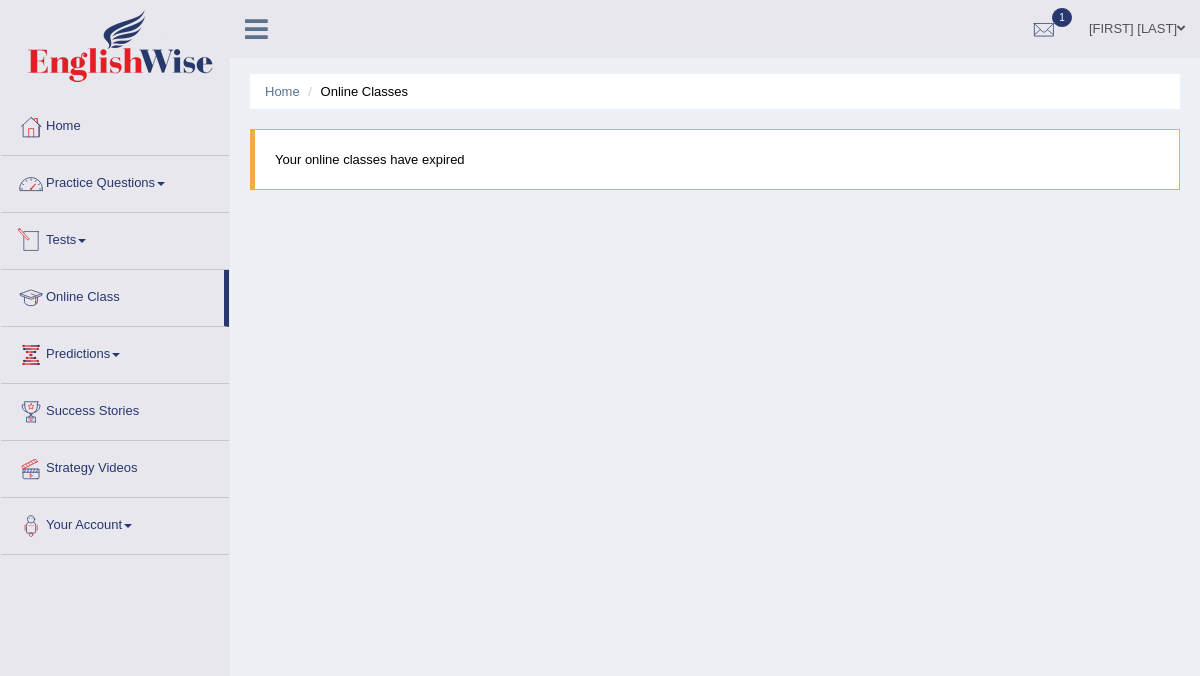 click on "Practice Questions" at bounding box center (115, 181) 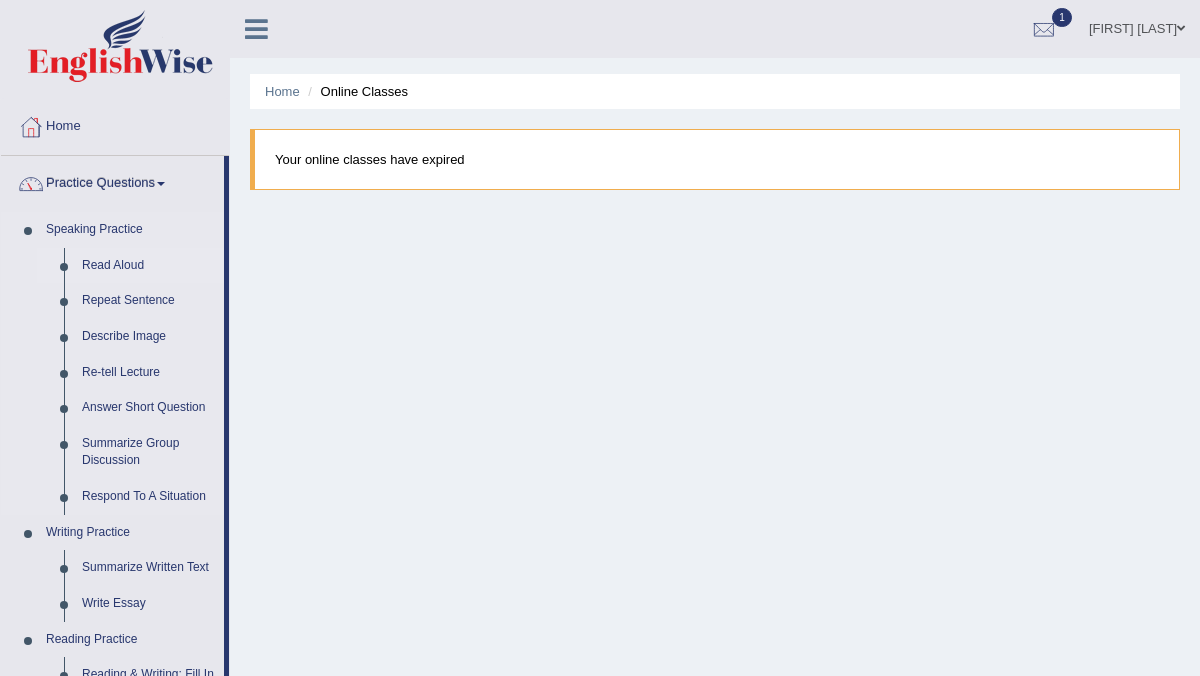 click on "Read Aloud" at bounding box center [148, 266] 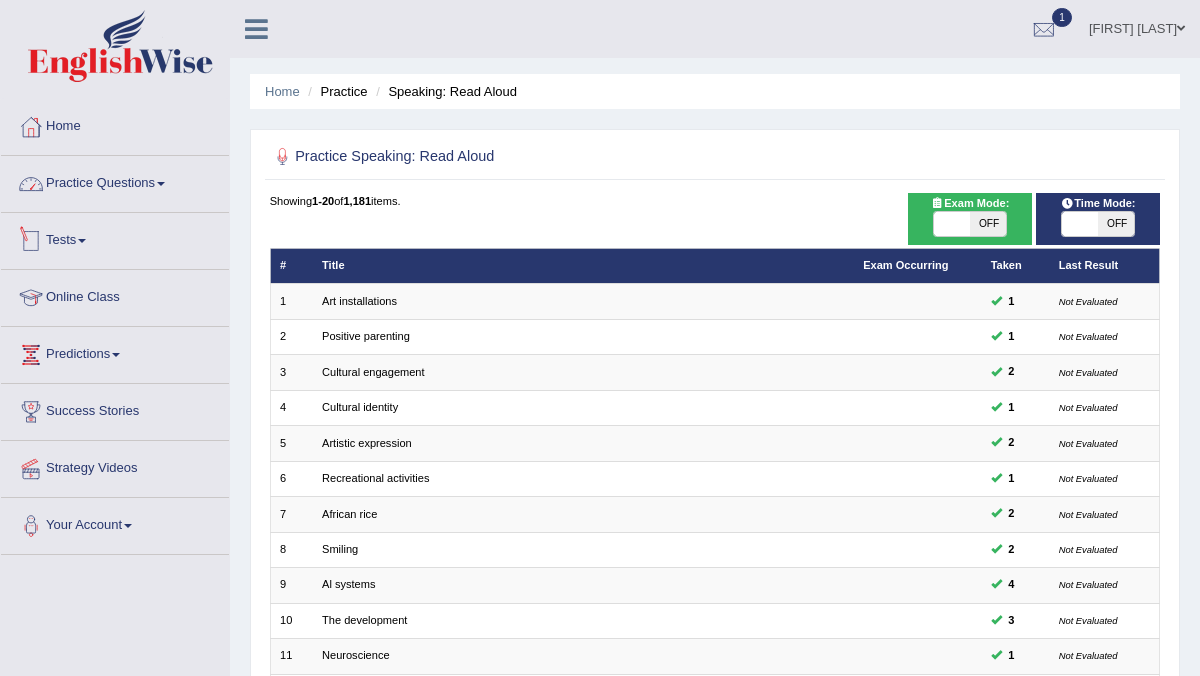 scroll, scrollTop: 0, scrollLeft: 0, axis: both 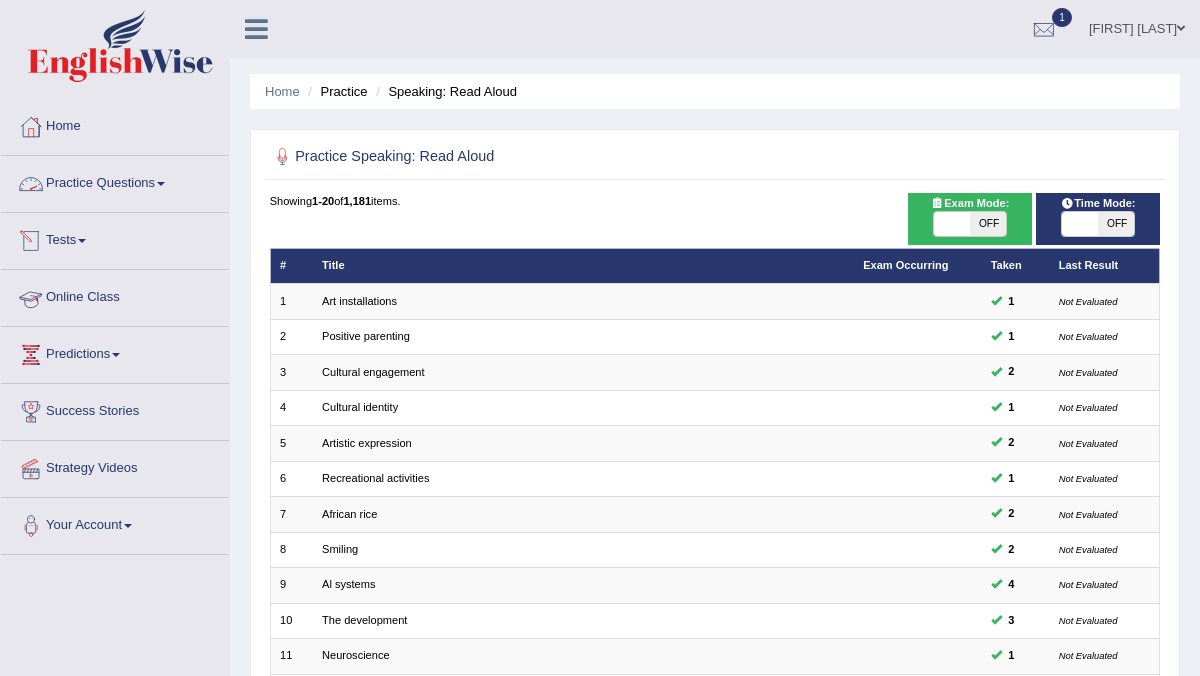 click at bounding box center [161, 184] 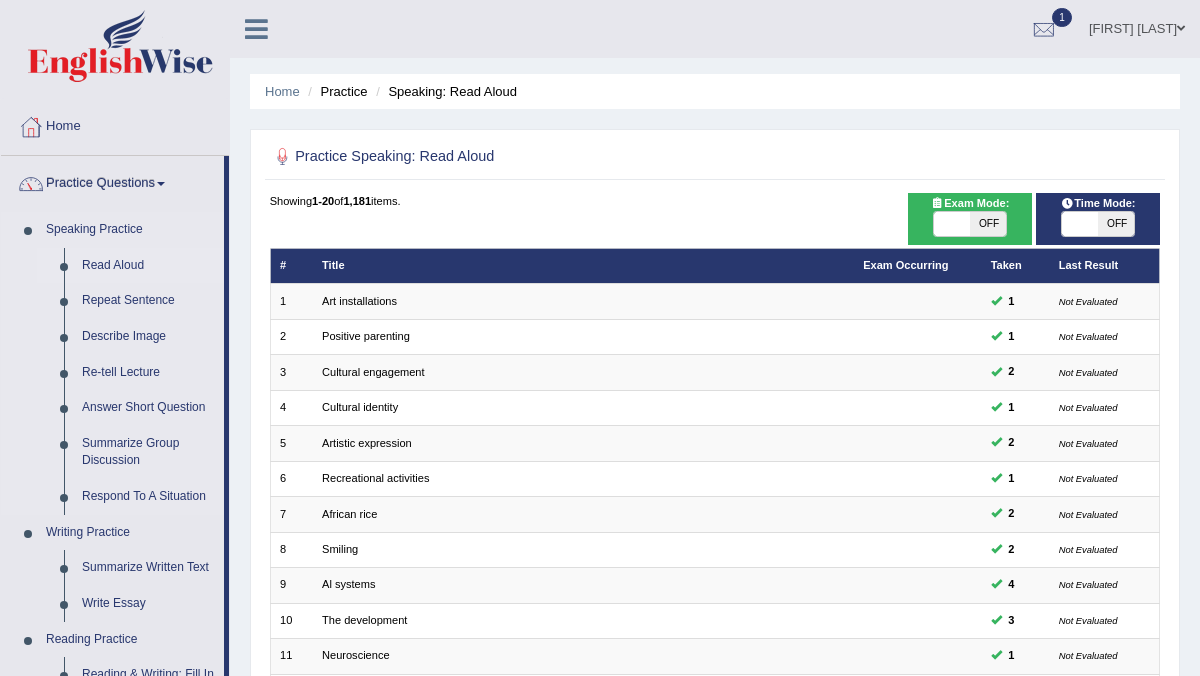 click on "Read Aloud" at bounding box center [148, 266] 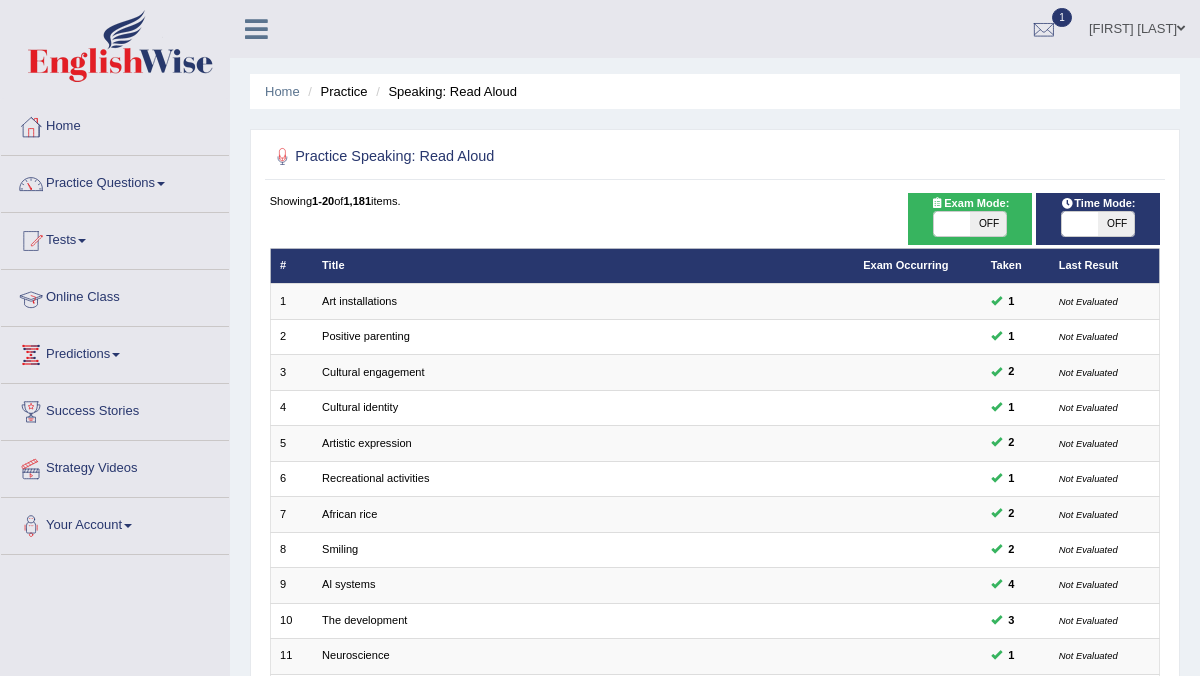 scroll, scrollTop: 0, scrollLeft: 0, axis: both 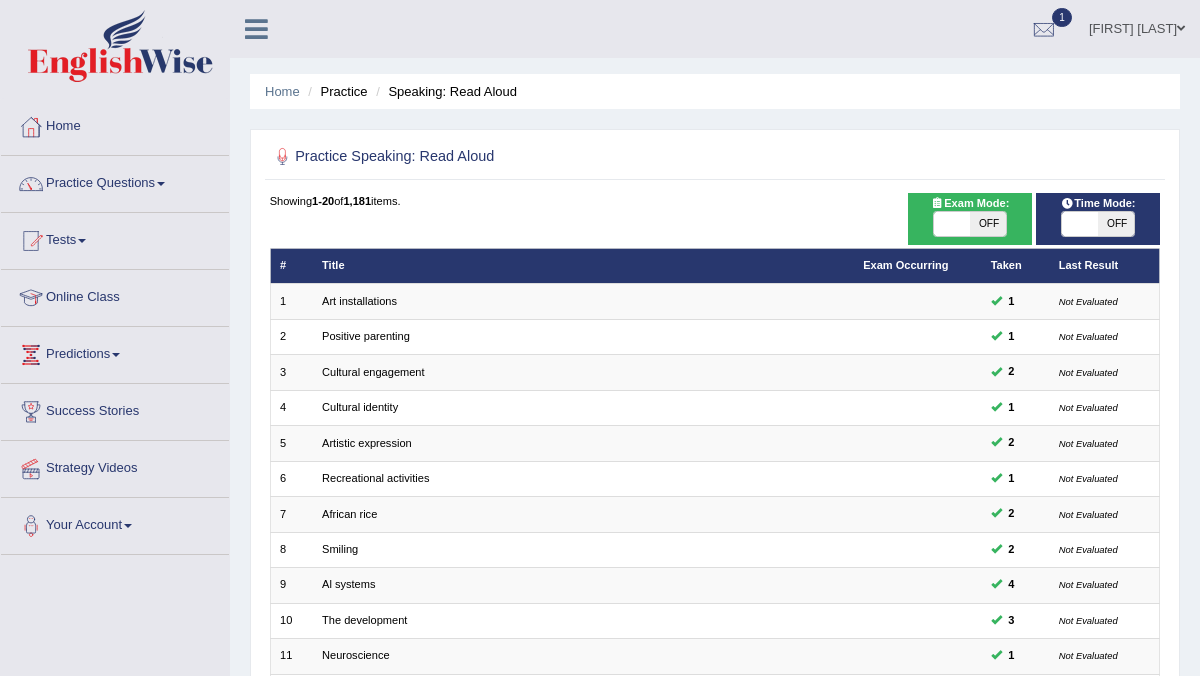 click on "Online Class" at bounding box center (115, 295) 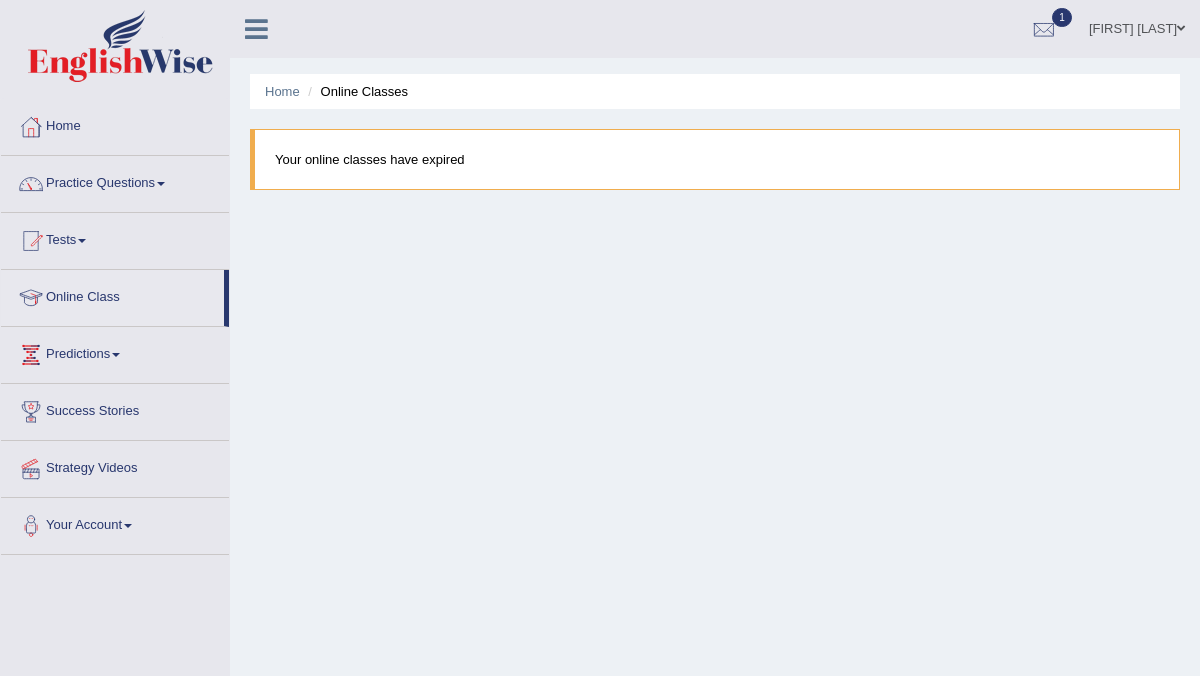 scroll, scrollTop: 0, scrollLeft: 0, axis: both 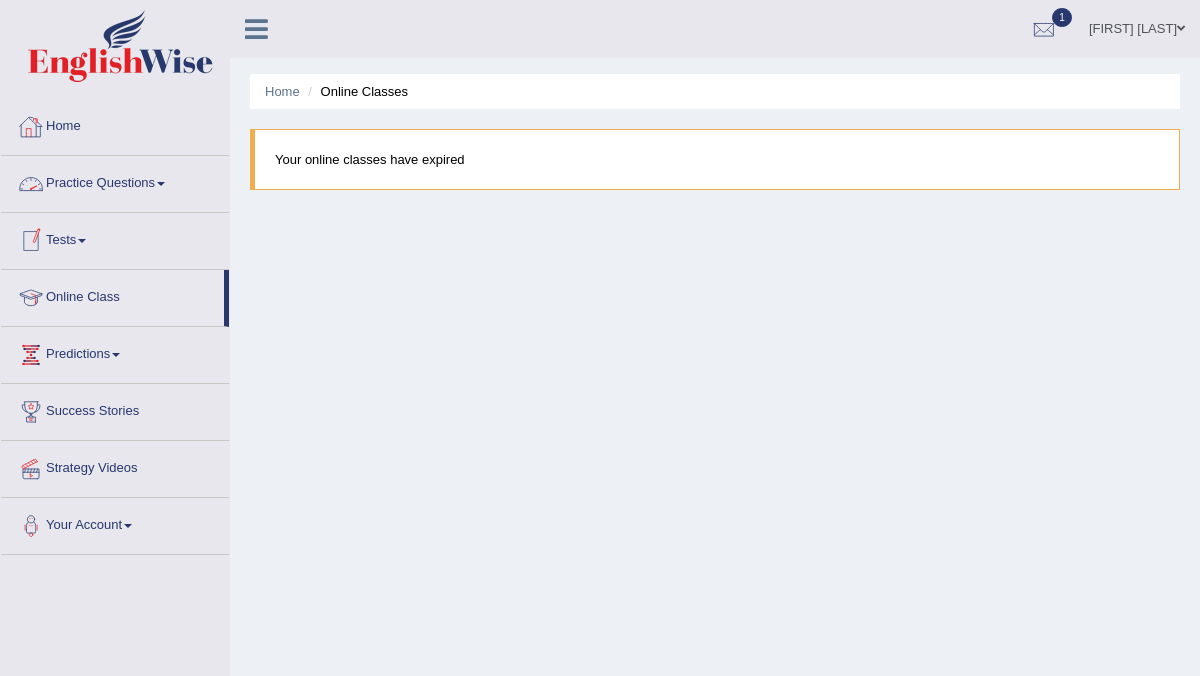 click at bounding box center [161, 184] 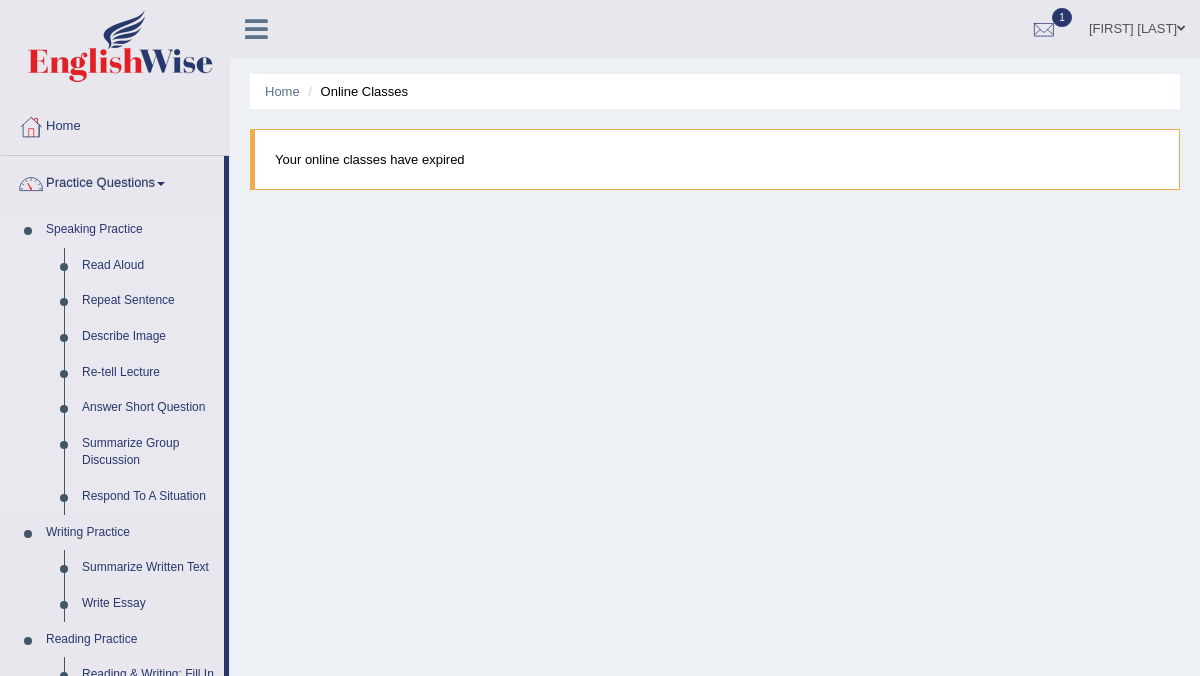 click on "Read Aloud" at bounding box center (148, 266) 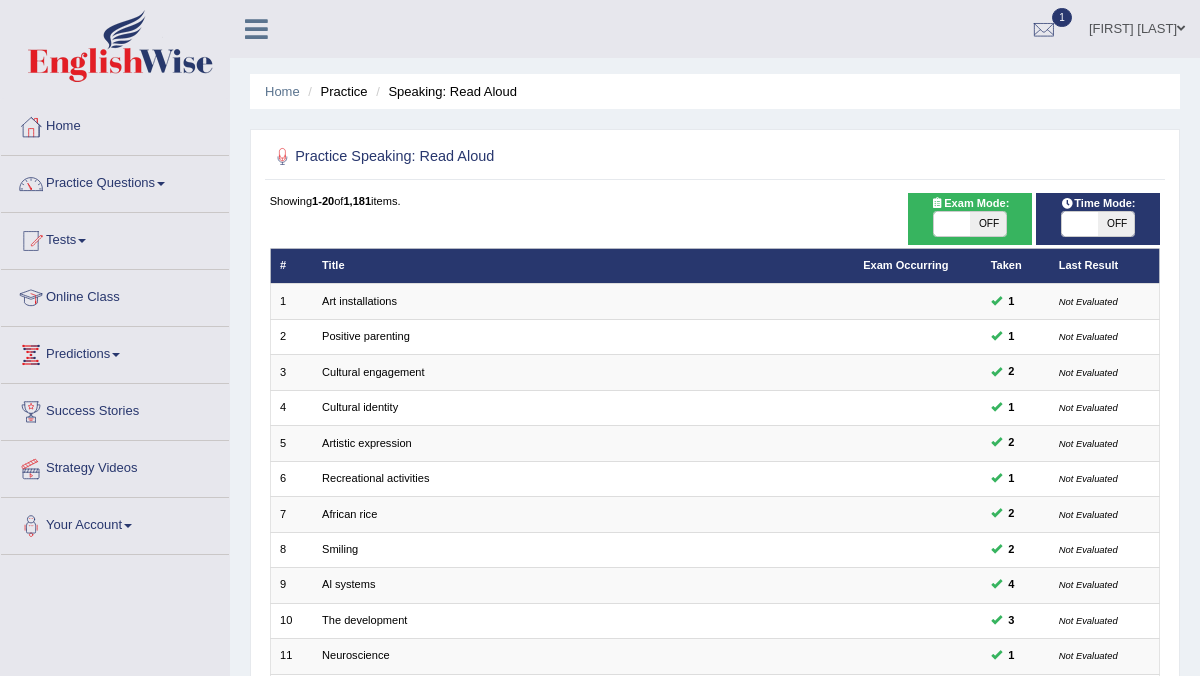 scroll, scrollTop: 0, scrollLeft: 0, axis: both 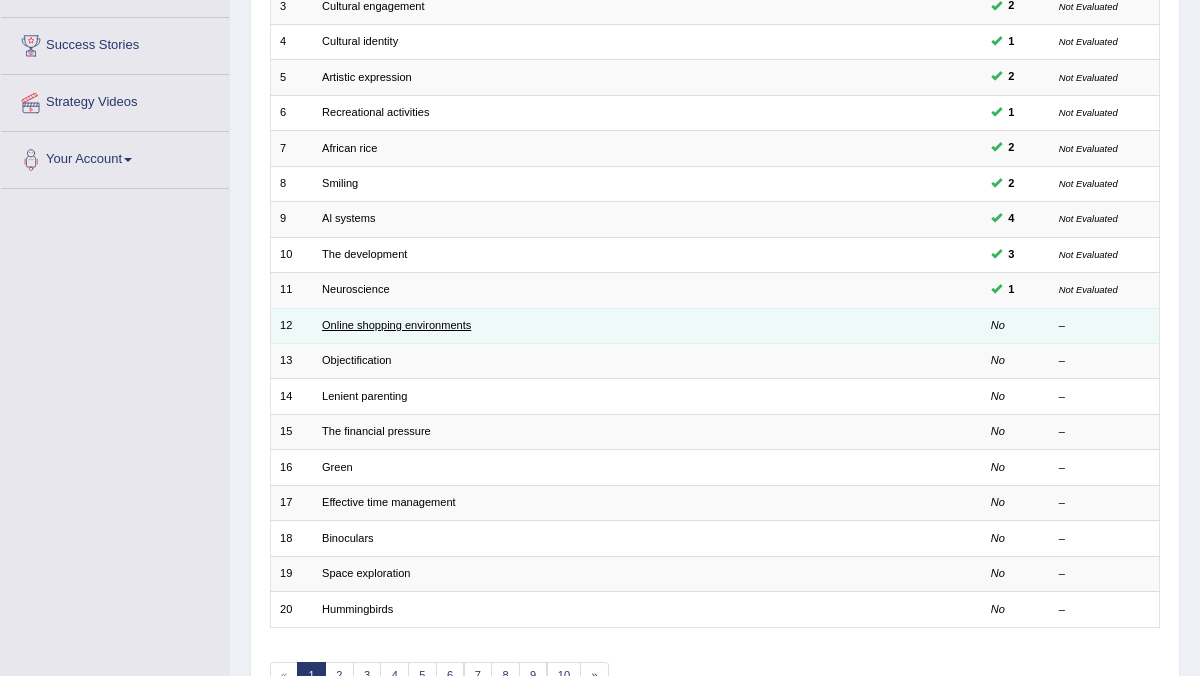 click on "Online shopping environments" at bounding box center (396, 325) 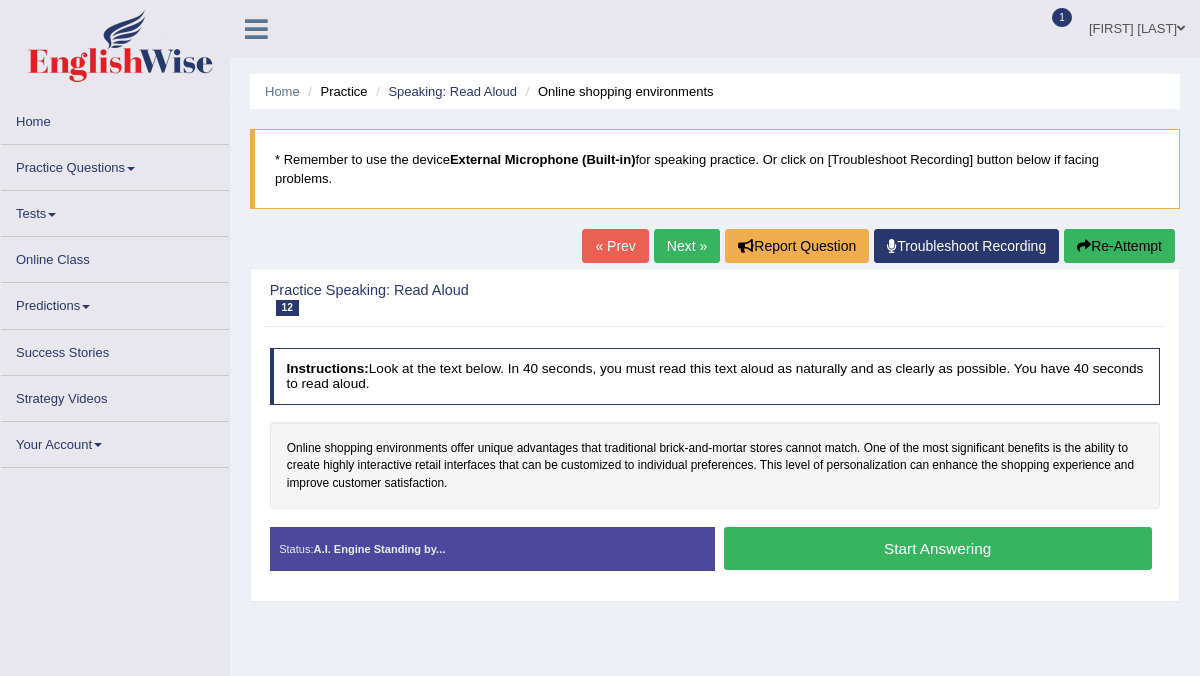 scroll, scrollTop: 0, scrollLeft: 0, axis: both 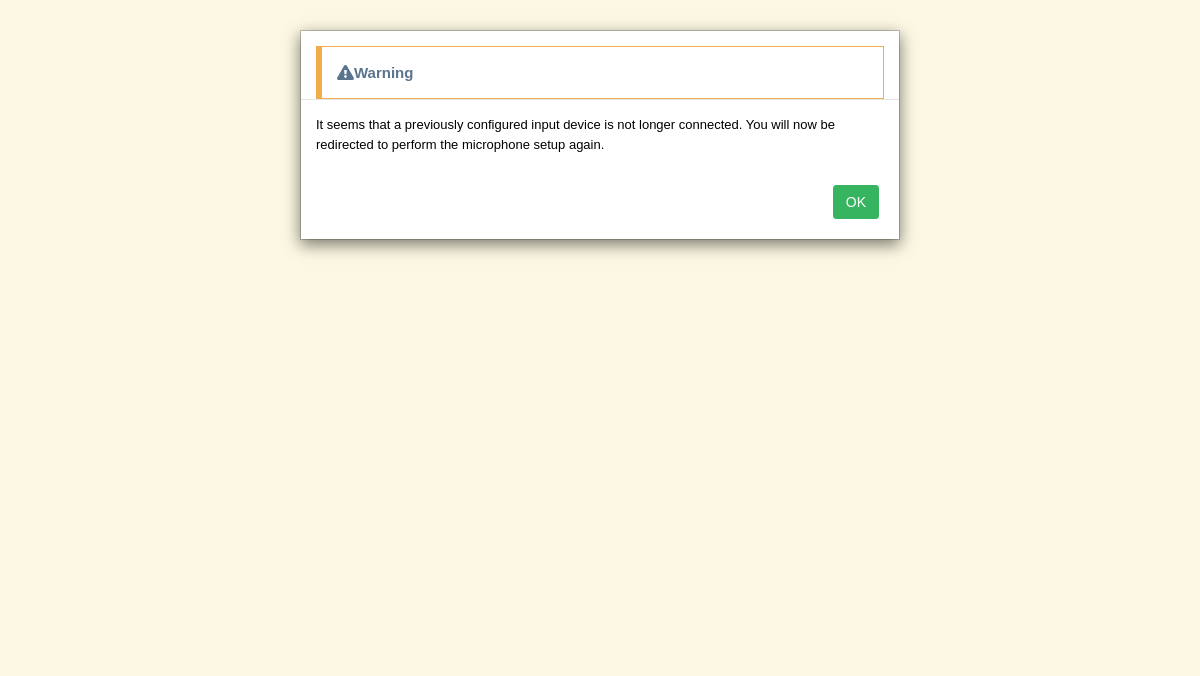 click on "OK" at bounding box center [856, 202] 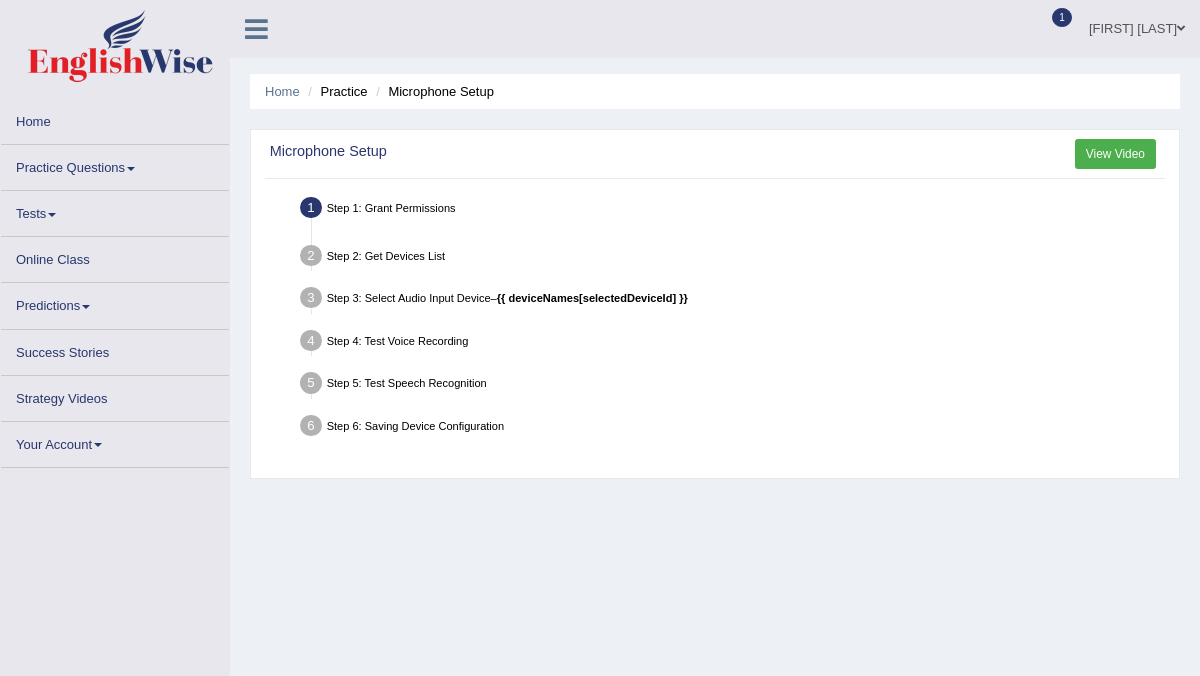 scroll, scrollTop: 0, scrollLeft: 0, axis: both 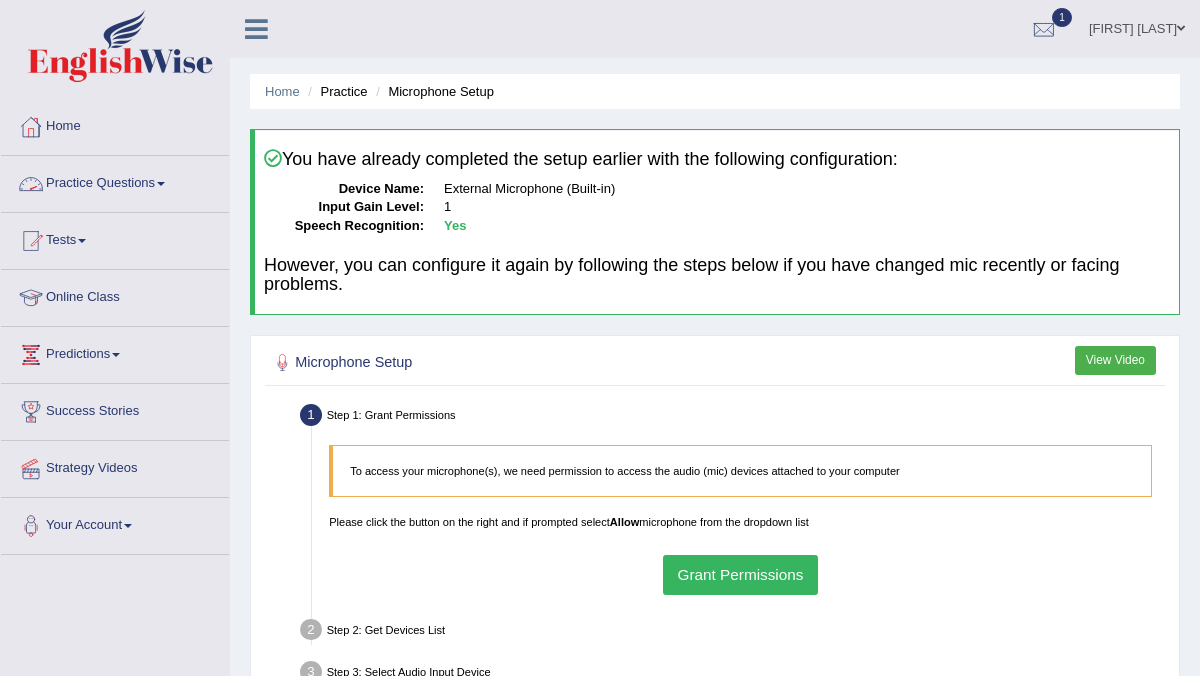 click on "Home" at bounding box center (115, 124) 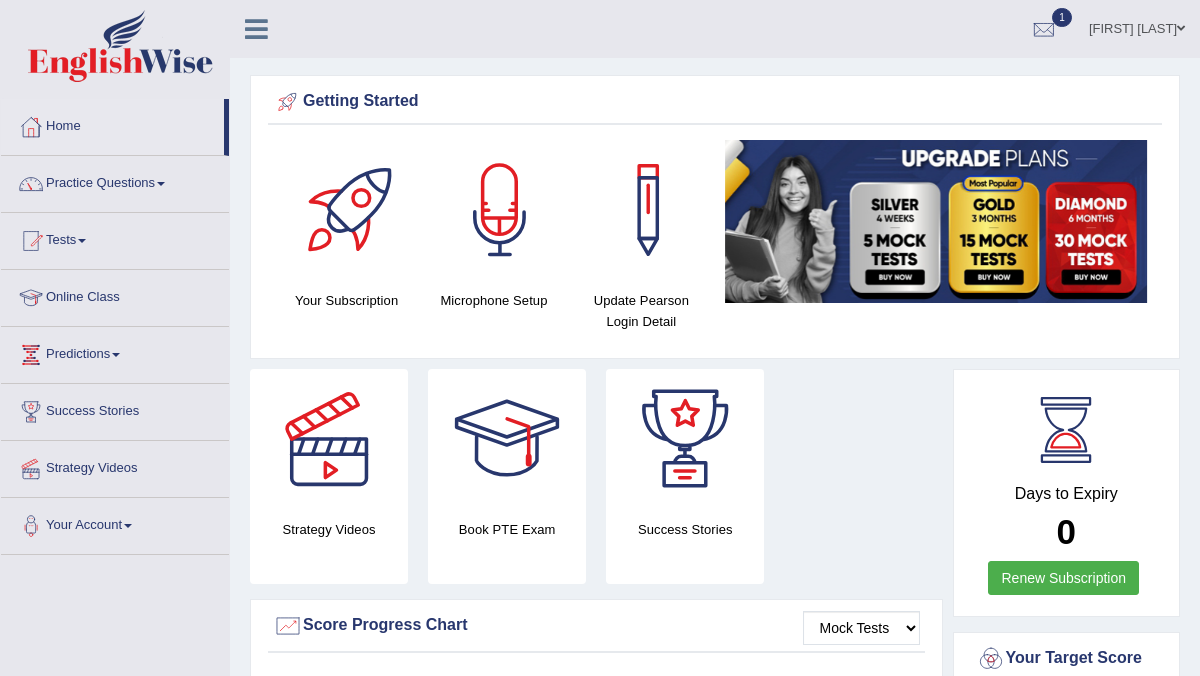 scroll, scrollTop: 0, scrollLeft: 0, axis: both 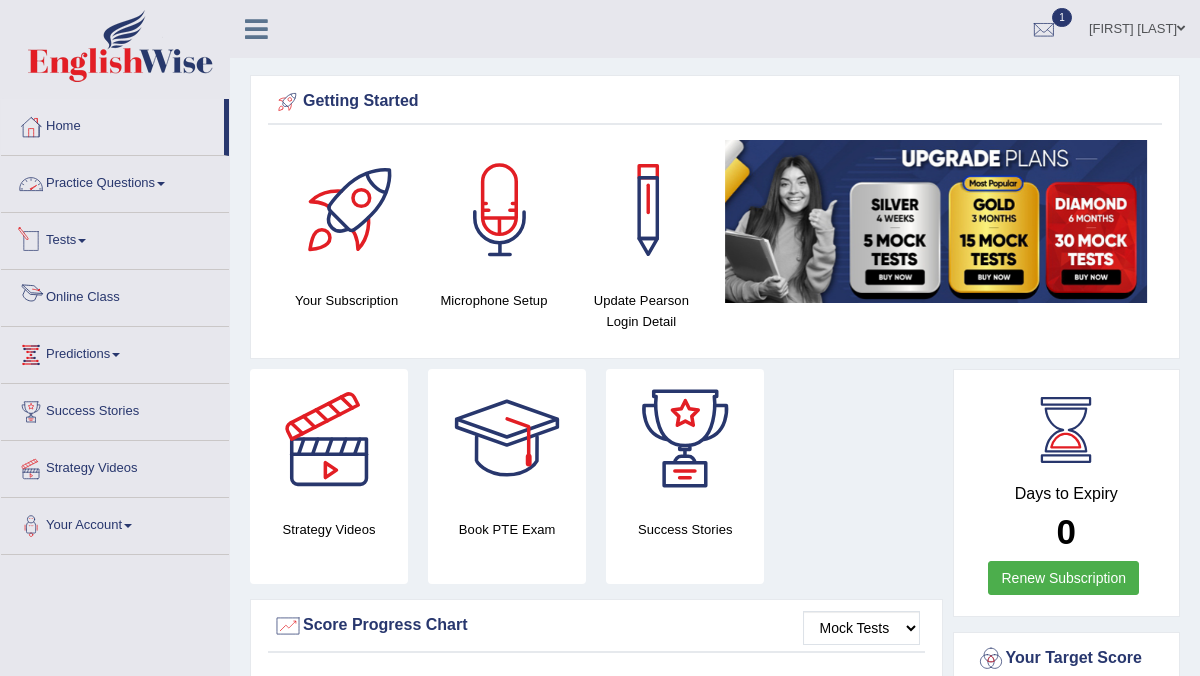 click on "Practice Questions" at bounding box center (115, 181) 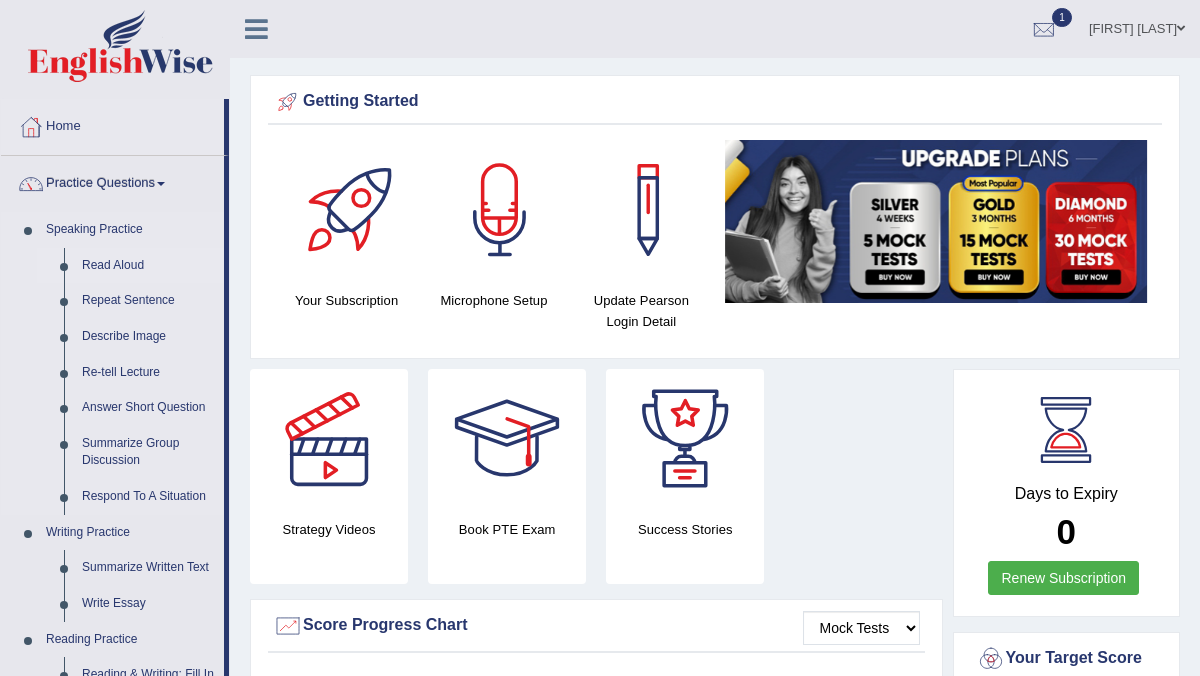 click on "Read Aloud" at bounding box center (148, 266) 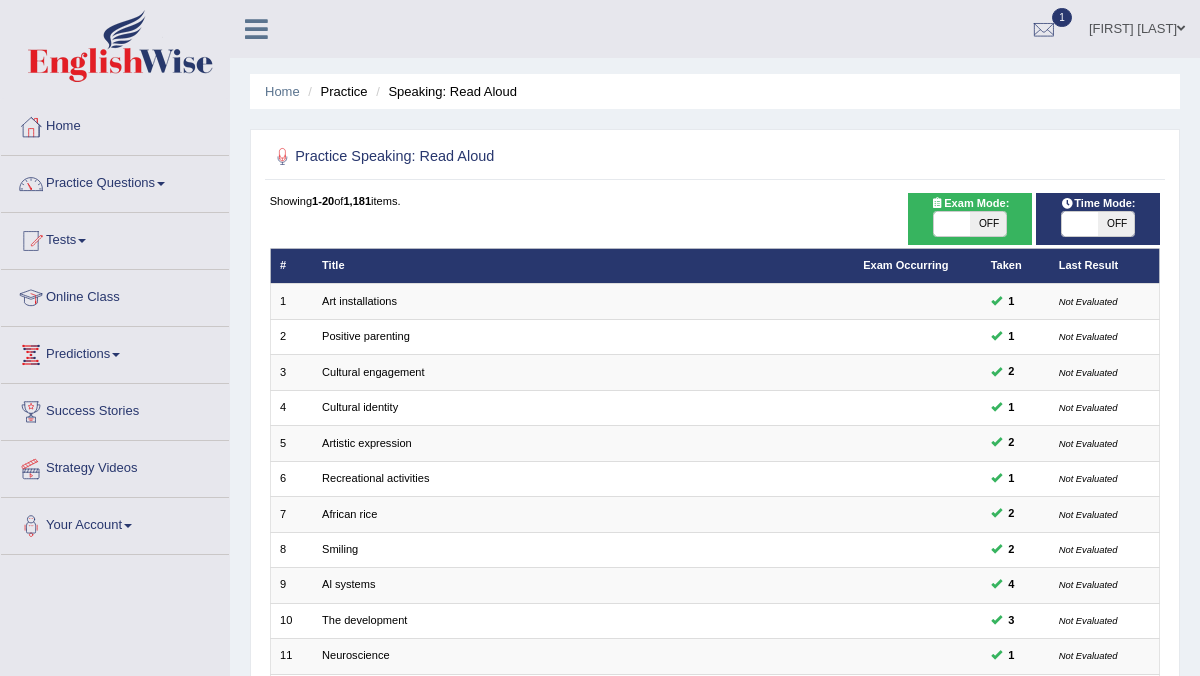 scroll, scrollTop: 0, scrollLeft: 0, axis: both 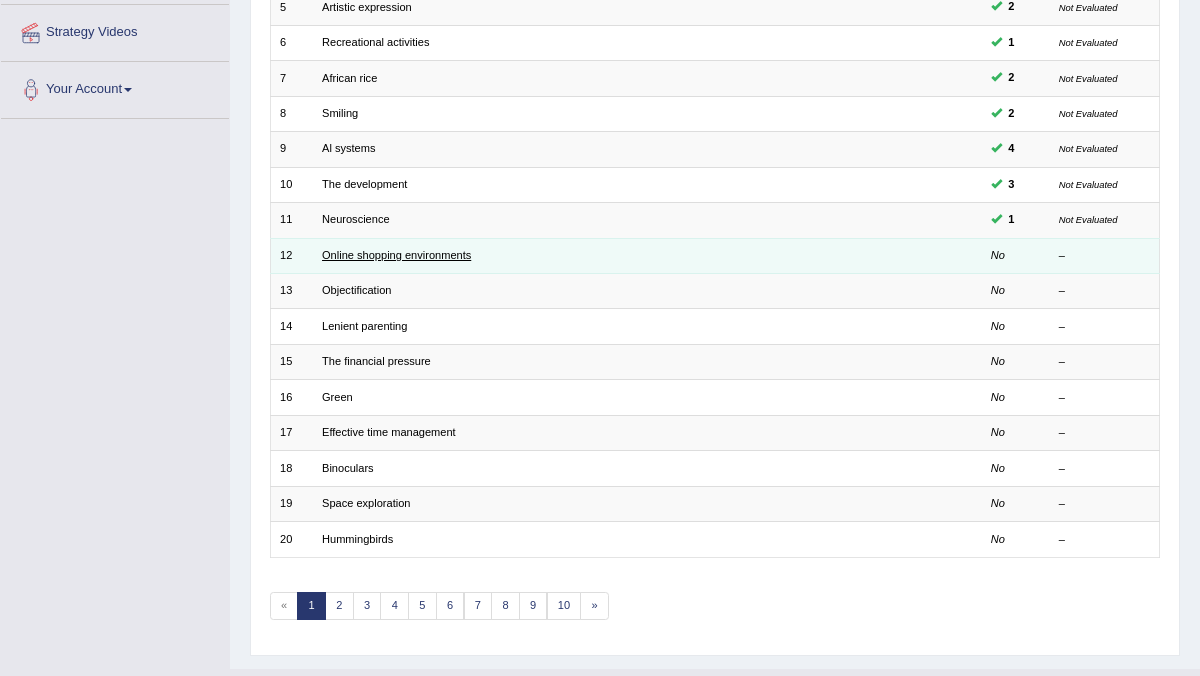 click on "Online shopping environments" at bounding box center (396, 255) 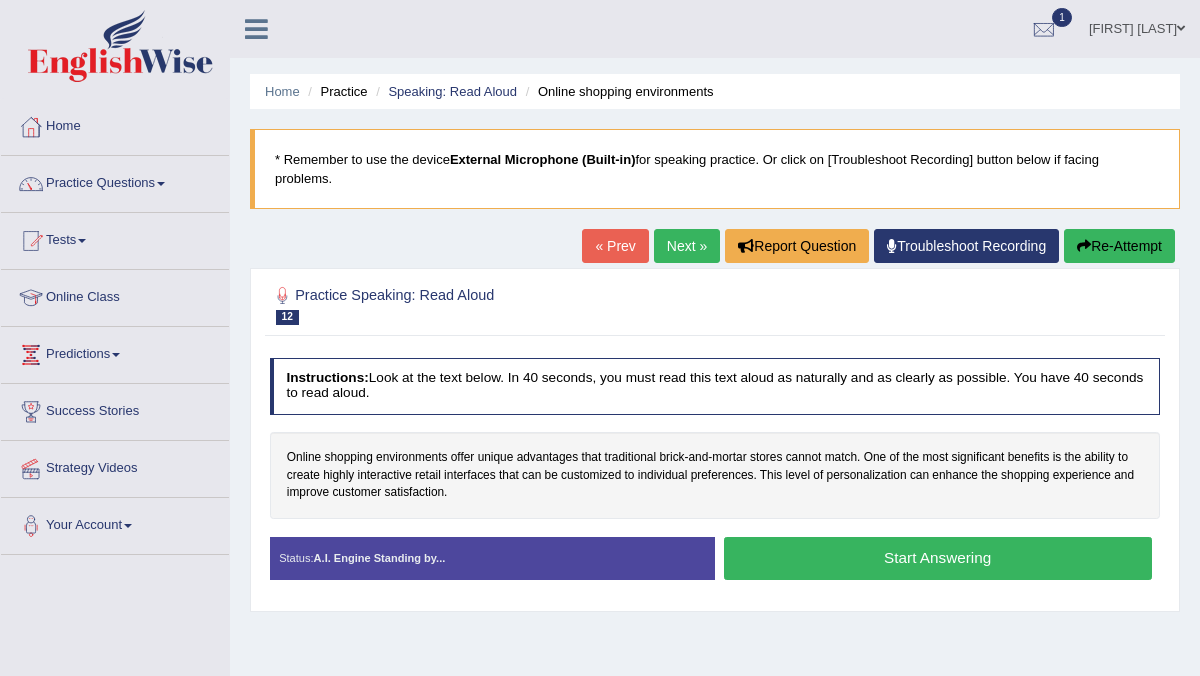 scroll, scrollTop: 0, scrollLeft: 0, axis: both 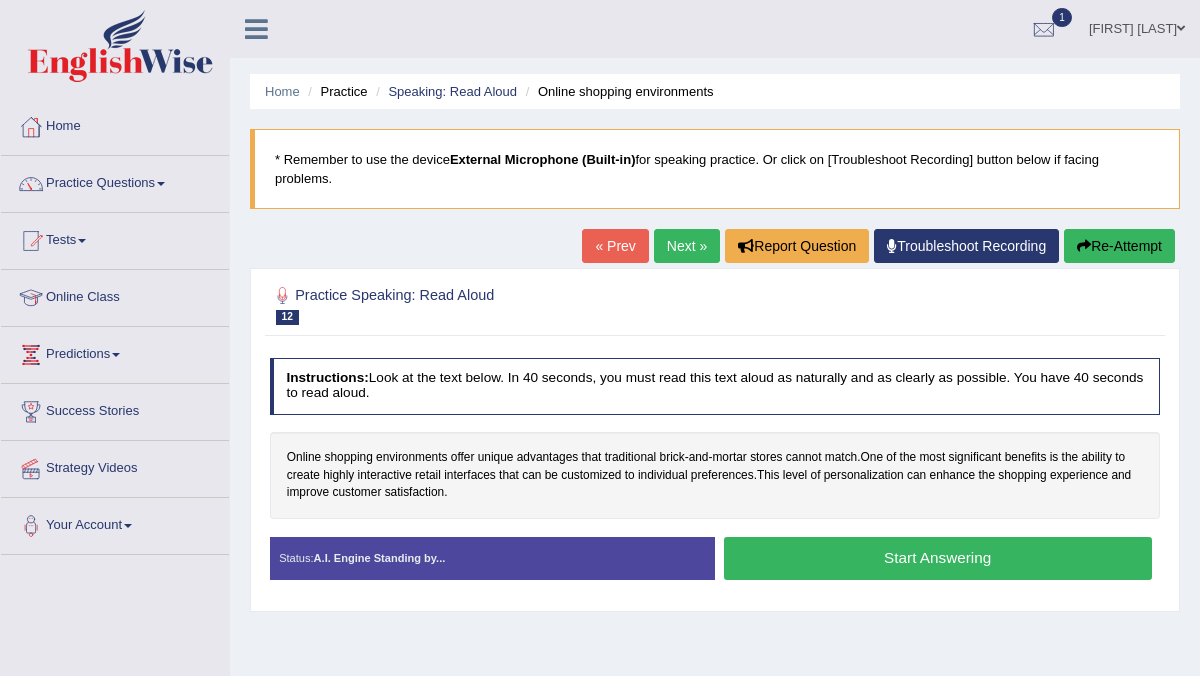 click on "Start Answering" at bounding box center [938, 558] 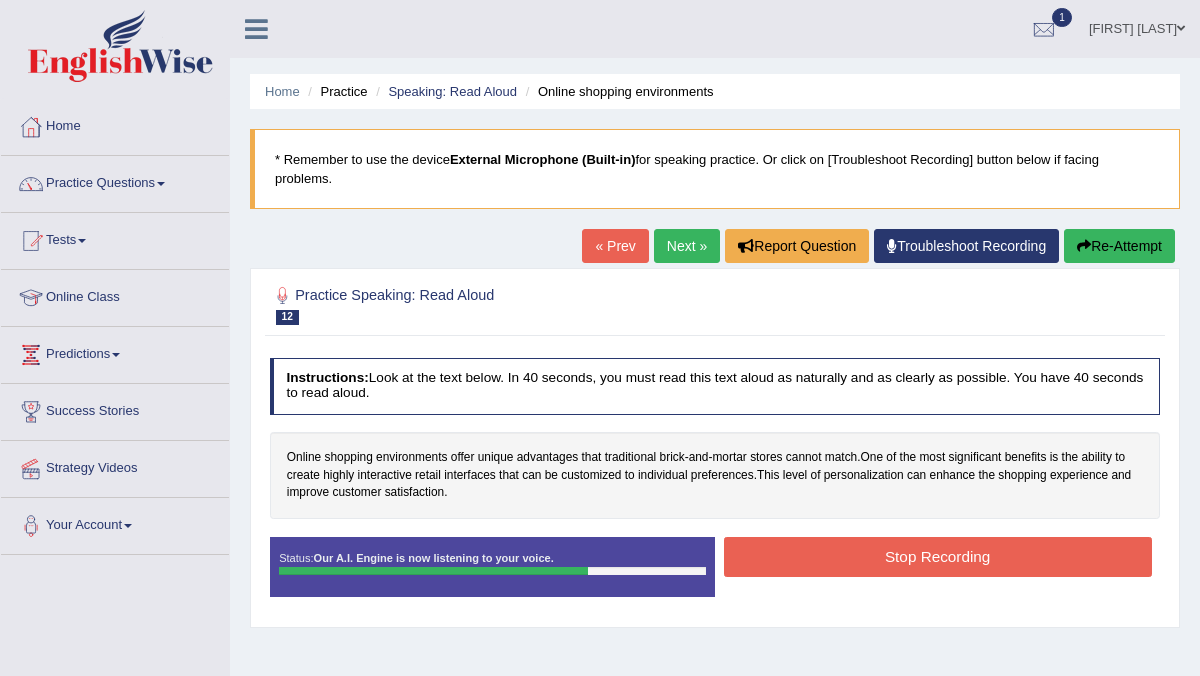 click on "Stop Recording" at bounding box center (938, 556) 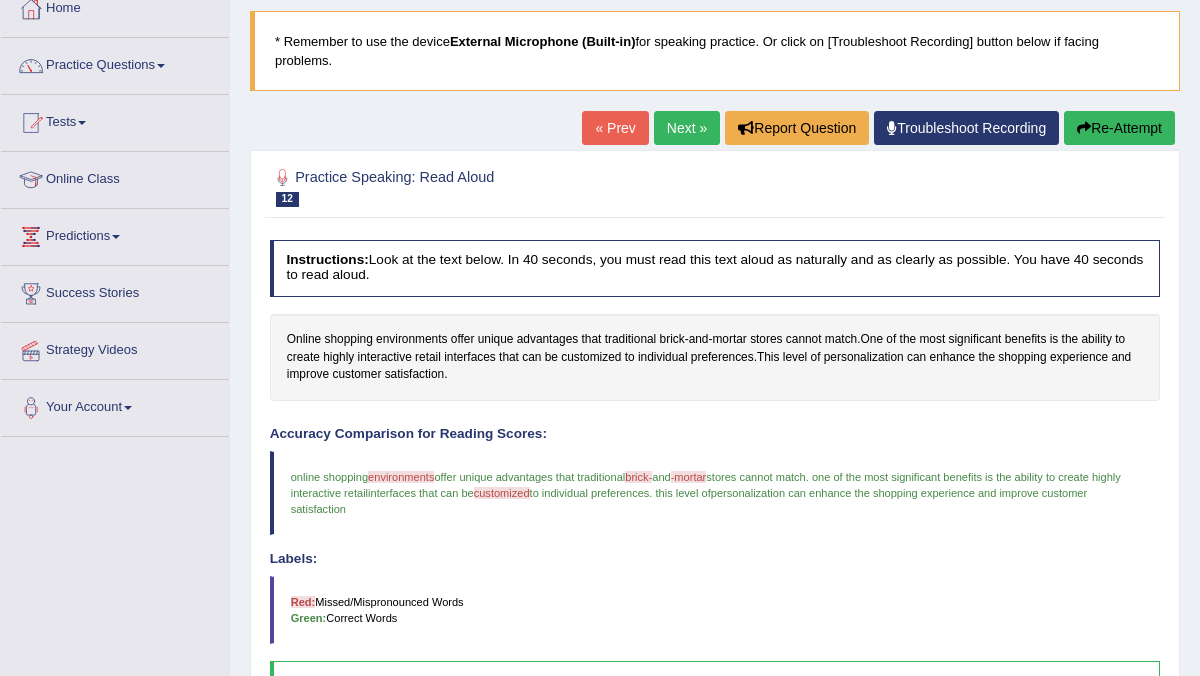 scroll, scrollTop: 0, scrollLeft: 0, axis: both 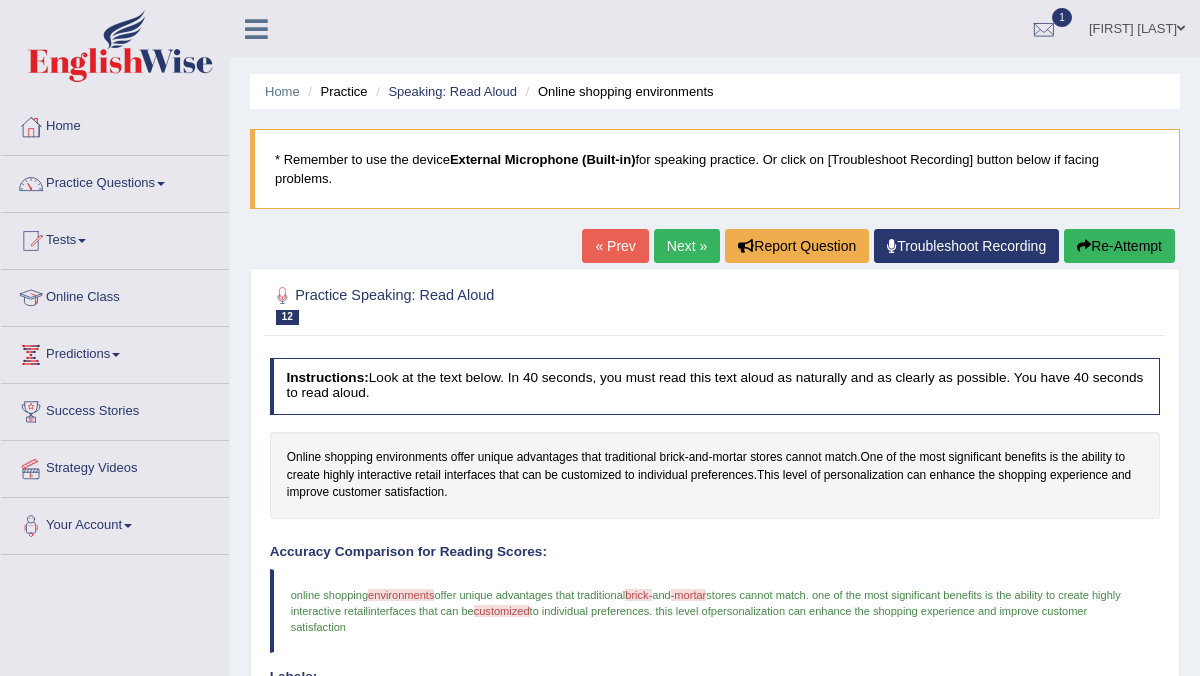 click on "Next »" at bounding box center [687, 246] 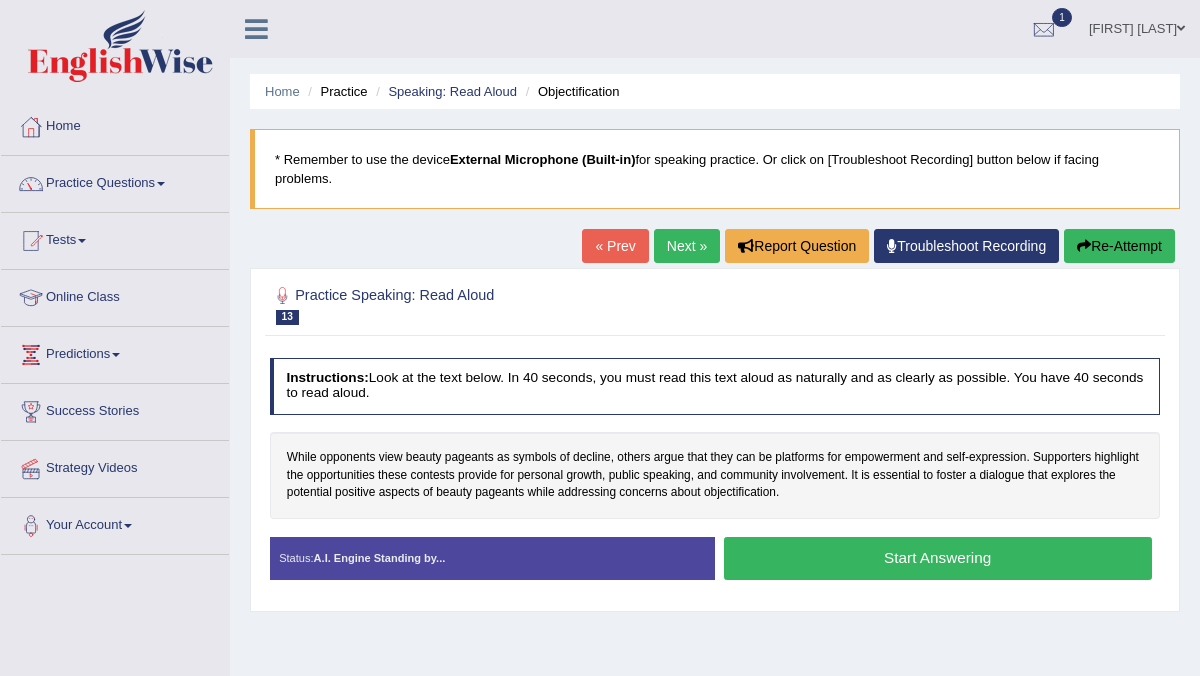scroll, scrollTop: 0, scrollLeft: 0, axis: both 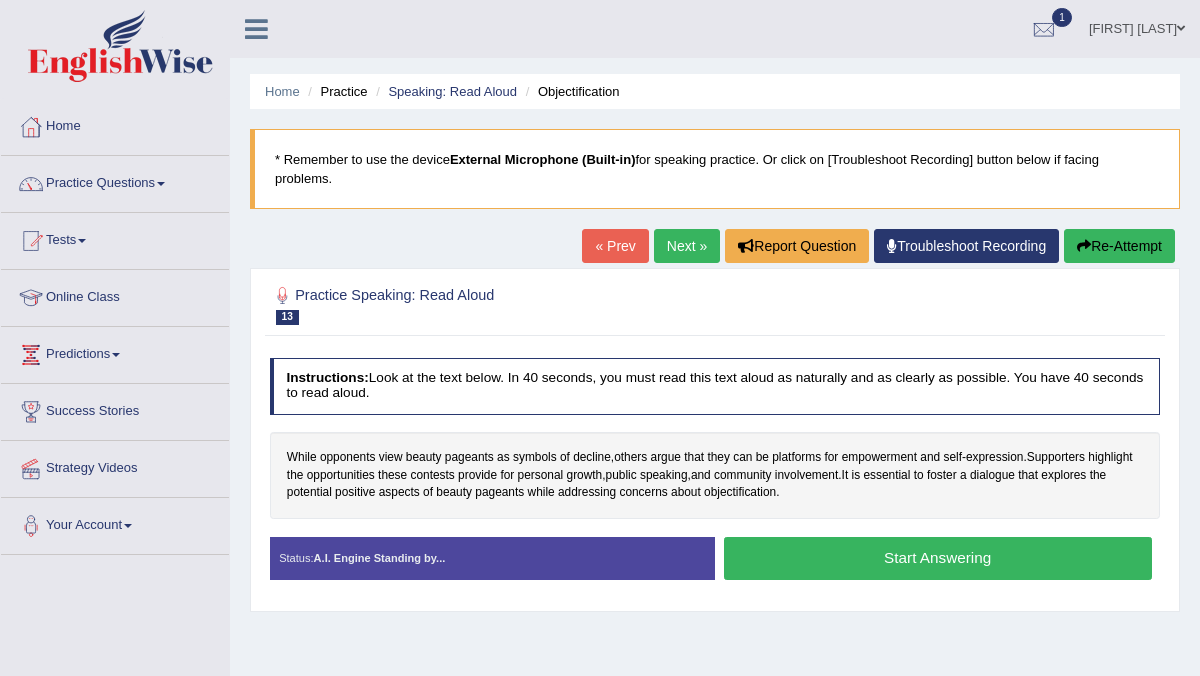 click on "Start Answering" at bounding box center (938, 558) 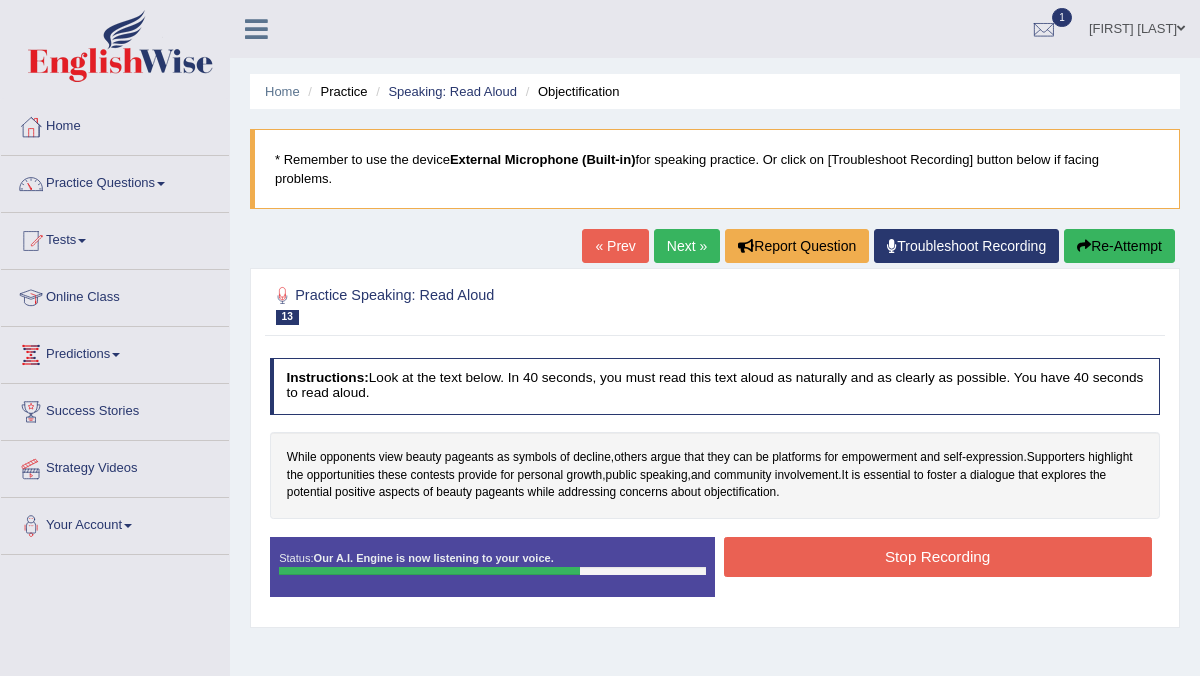 click on "Stop Recording" at bounding box center (938, 556) 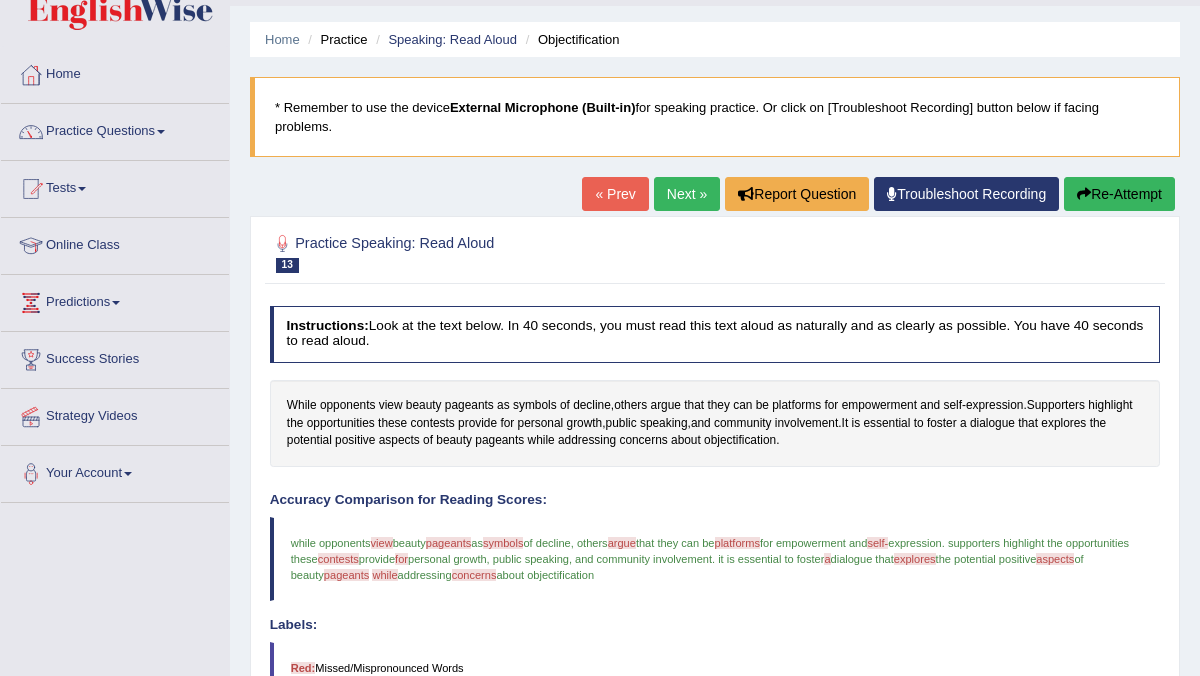 scroll, scrollTop: 0, scrollLeft: 0, axis: both 